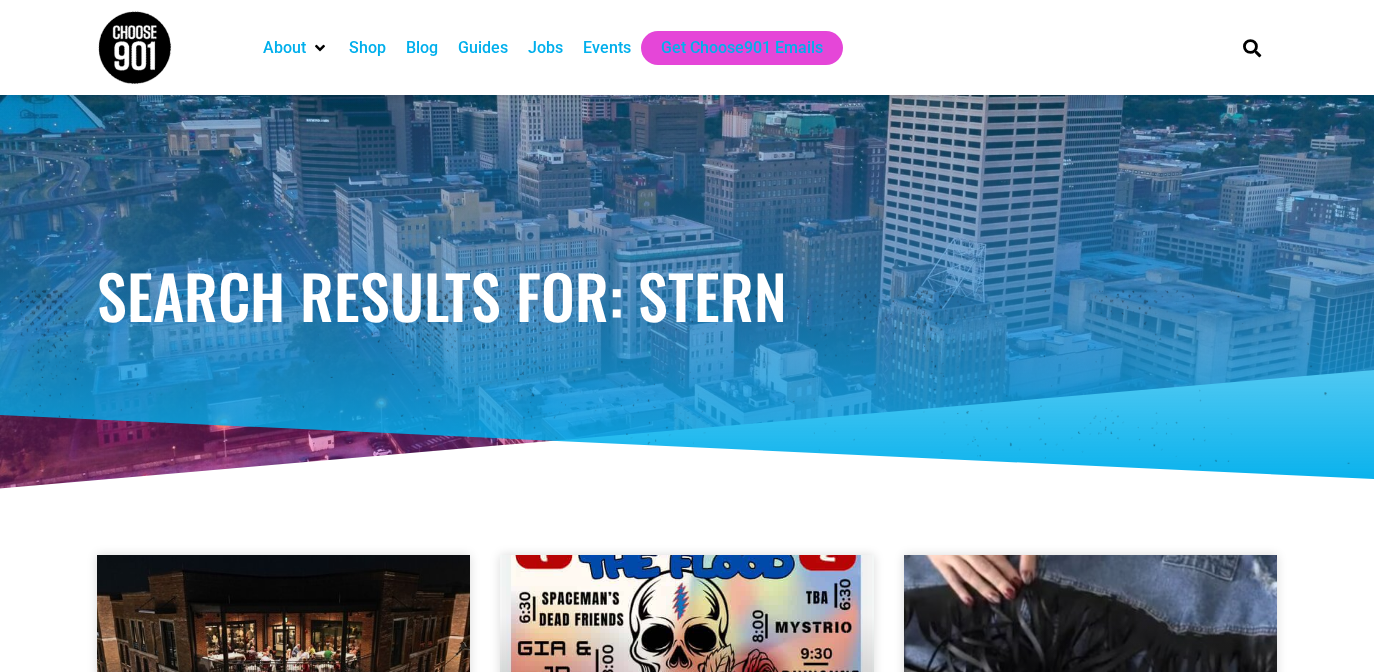 scroll, scrollTop: 0, scrollLeft: 0, axis: both 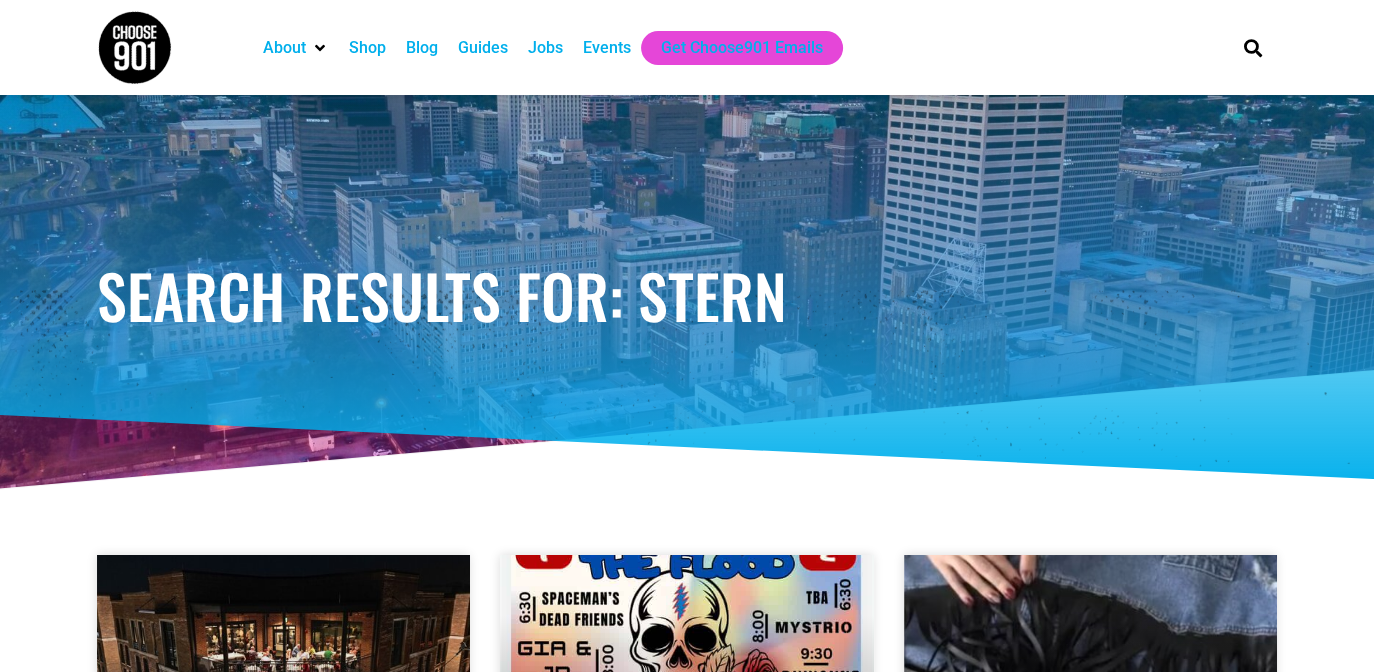 click on "Jobs" at bounding box center (545, 48) 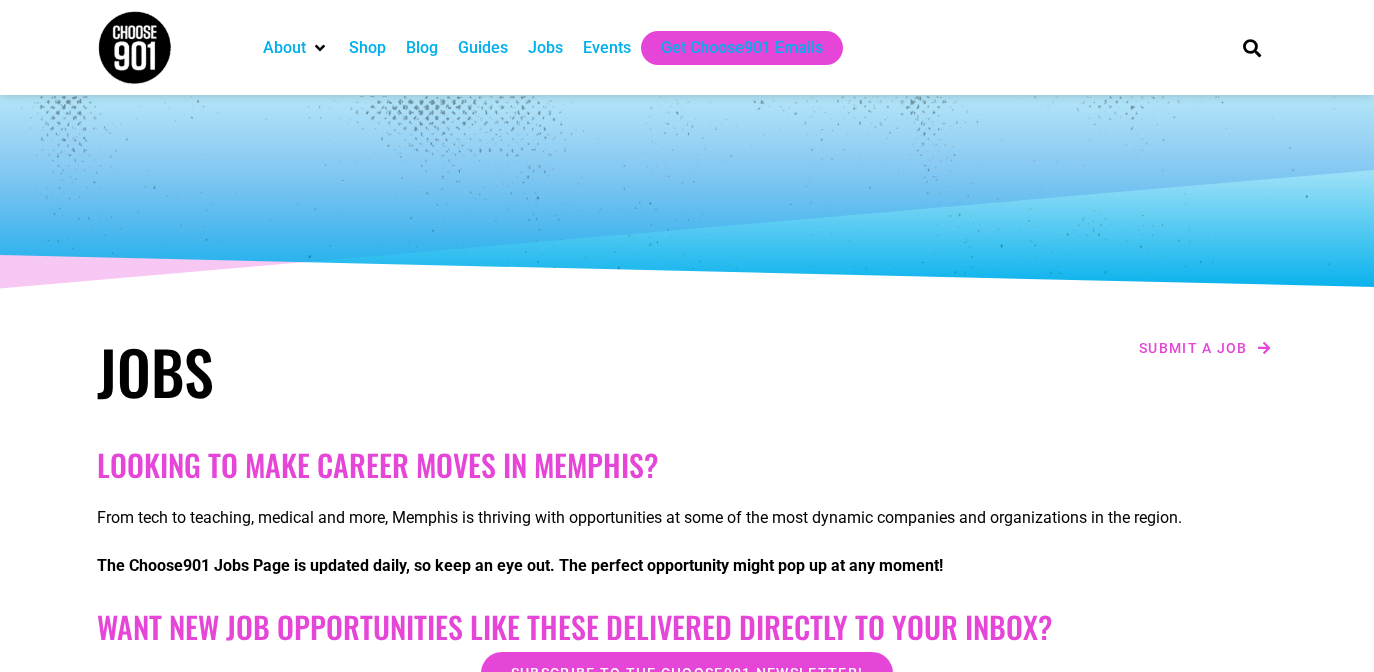 scroll, scrollTop: 0, scrollLeft: 0, axis: both 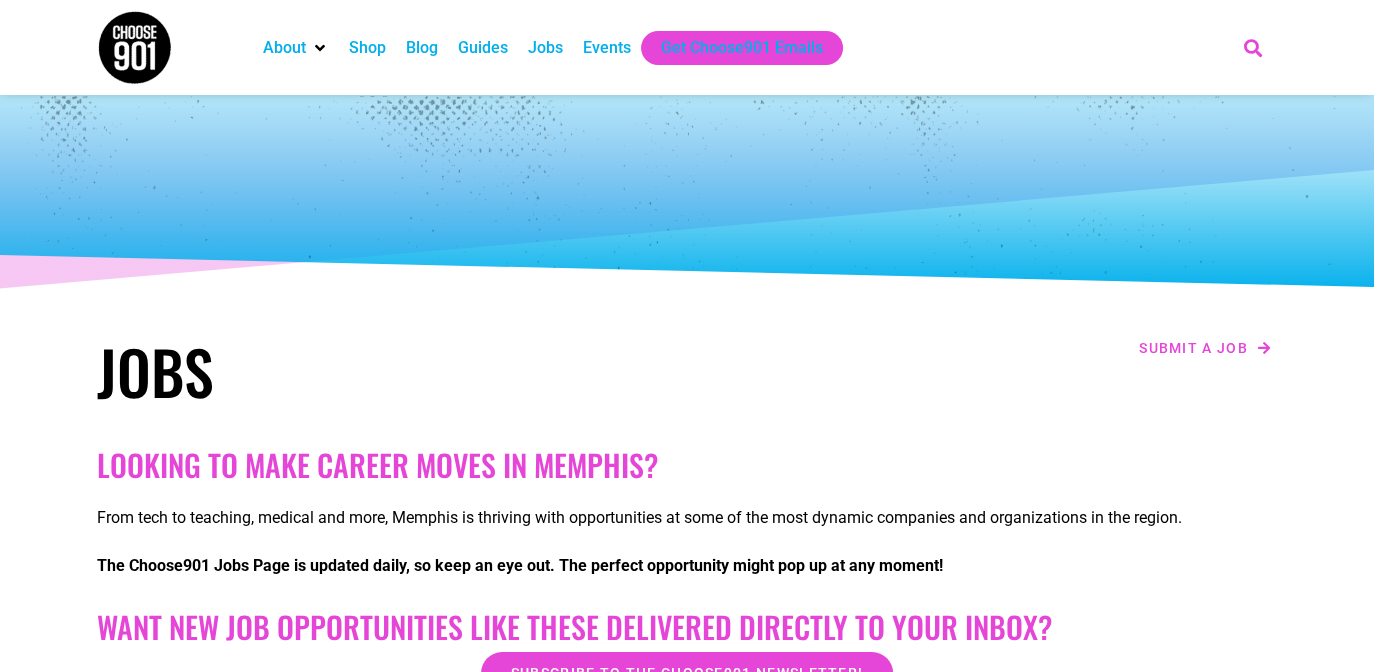 click at bounding box center [1252, 47] 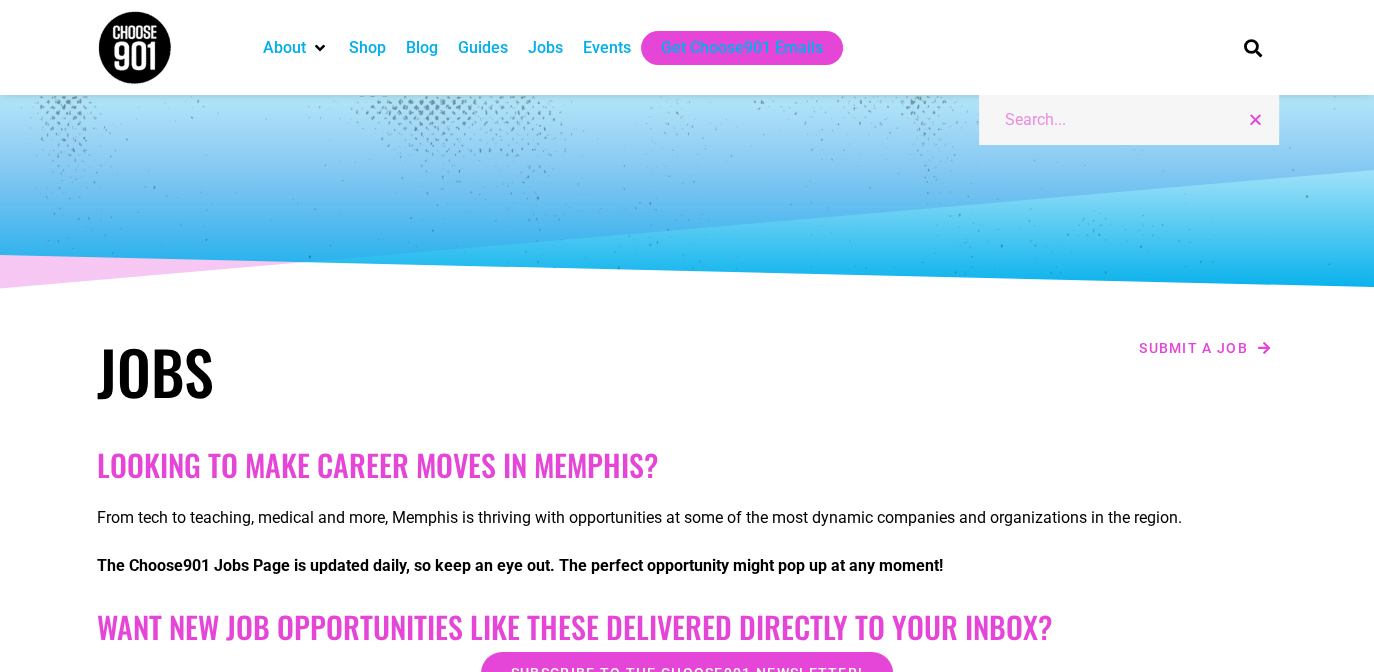 click on "Search" at bounding box center (1121, 120) 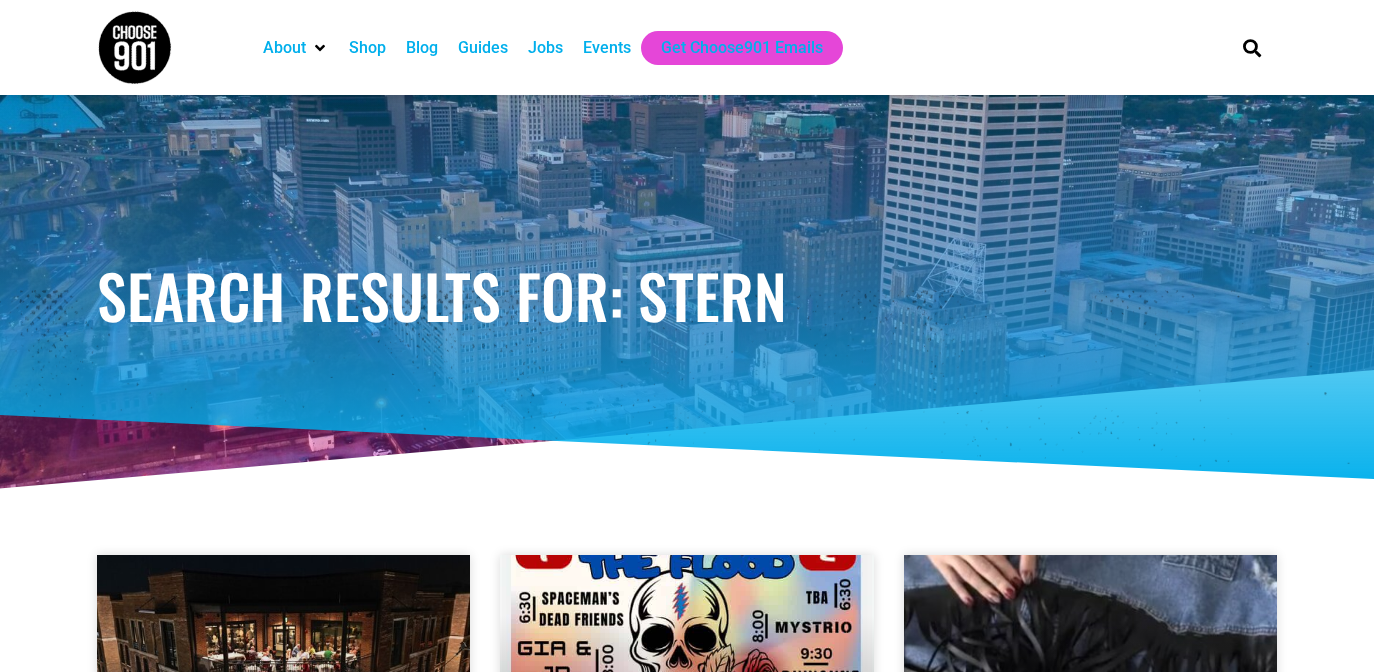 scroll, scrollTop: 0, scrollLeft: 0, axis: both 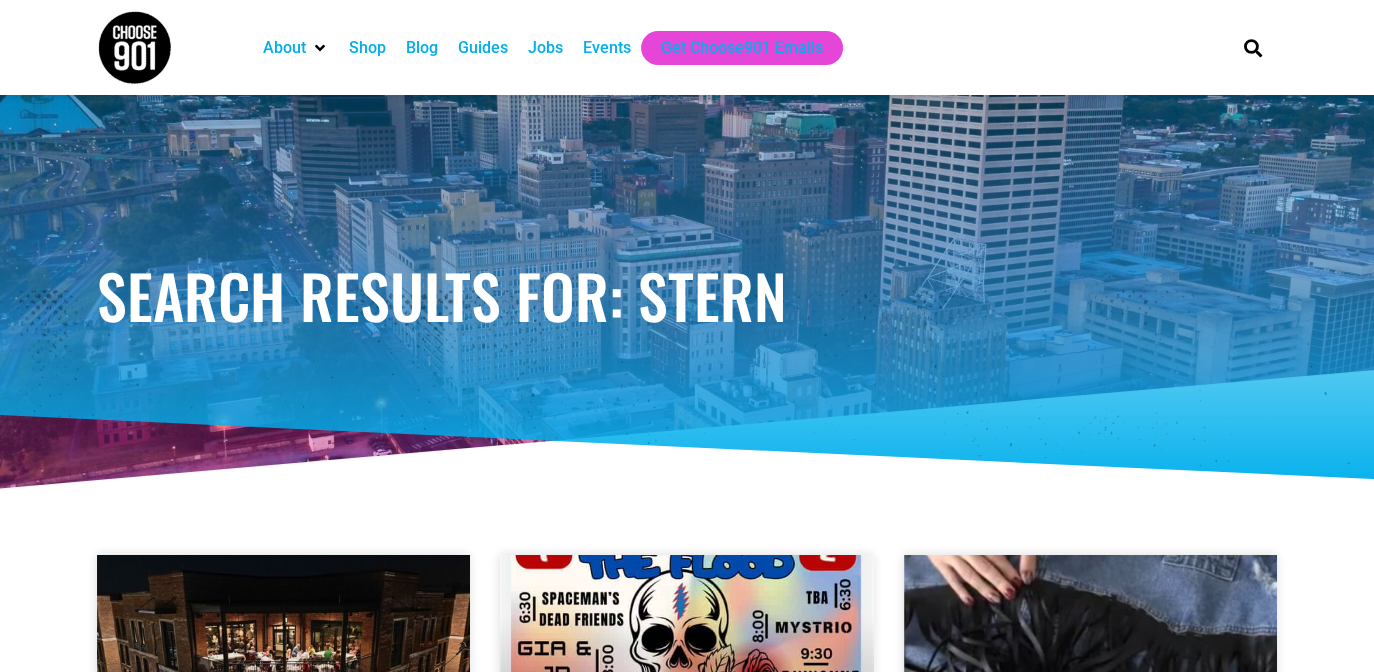 click on "Jobs" at bounding box center [545, 48] 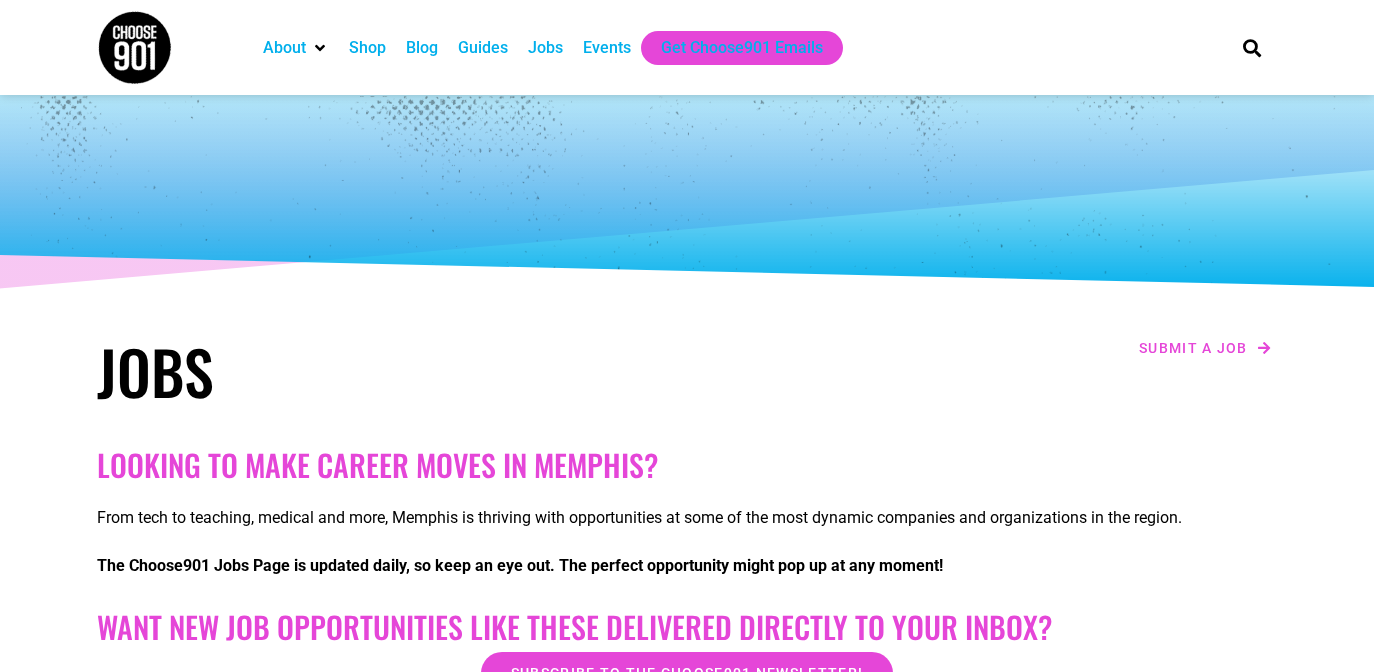 scroll, scrollTop: 0, scrollLeft: 0, axis: both 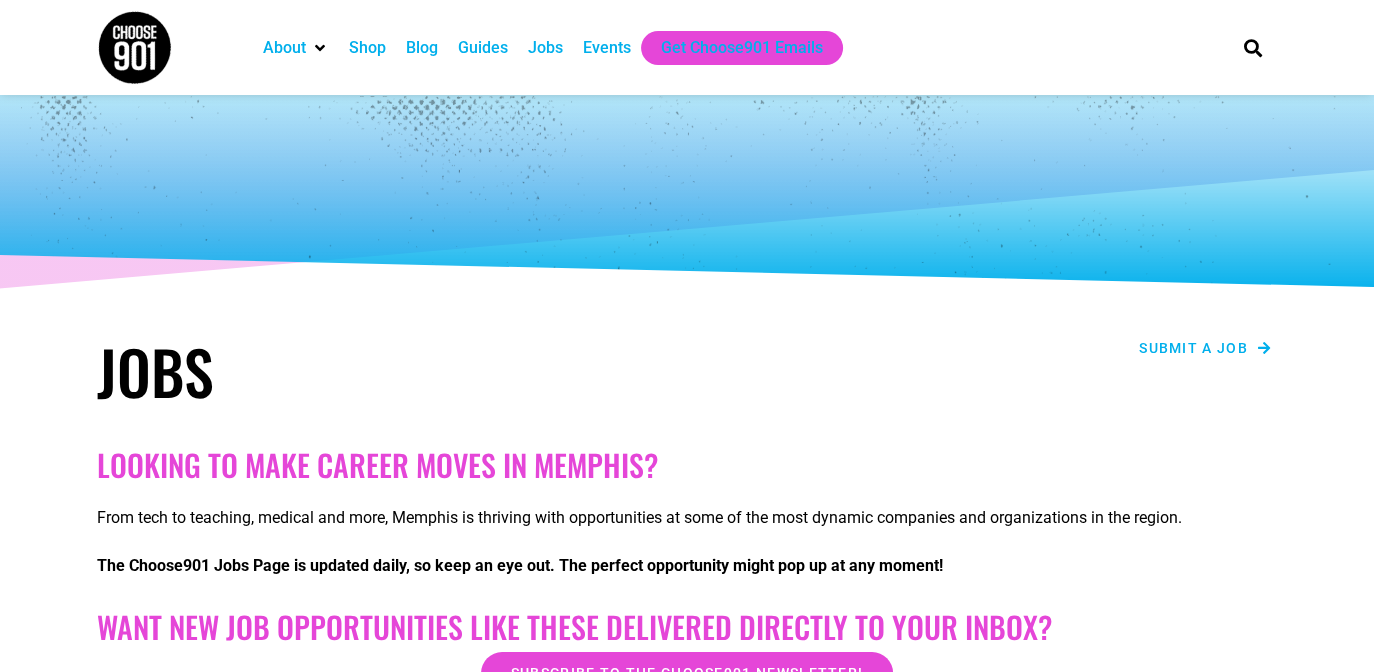 drag, startPoint x: 1185, startPoint y: 343, endPoint x: 1172, endPoint y: 339, distance: 13.601471 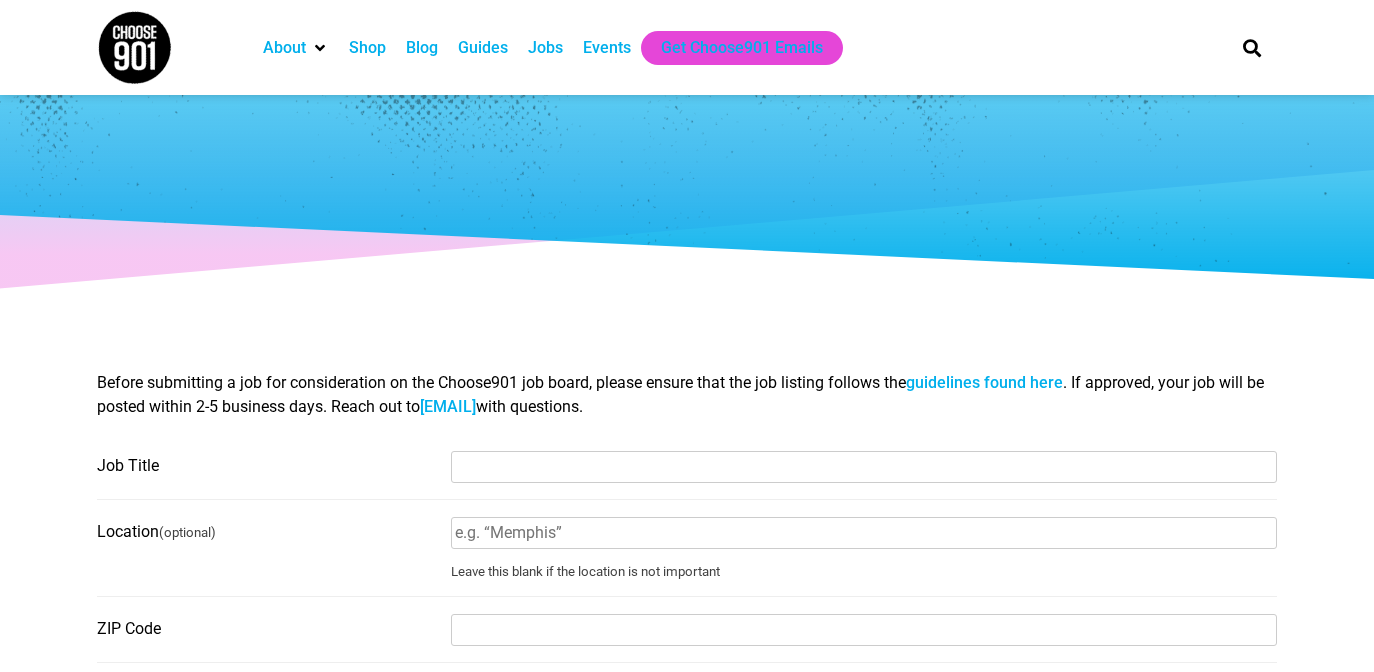 select 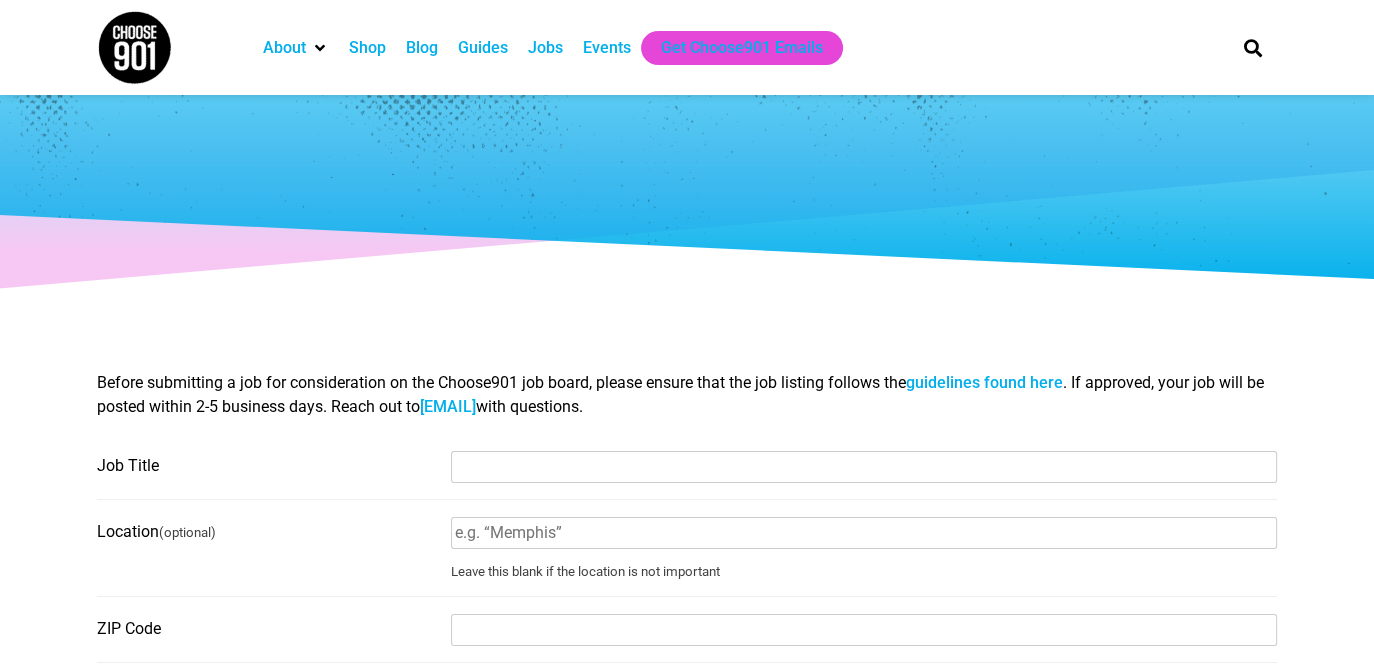 scroll, scrollTop: 0, scrollLeft: 0, axis: both 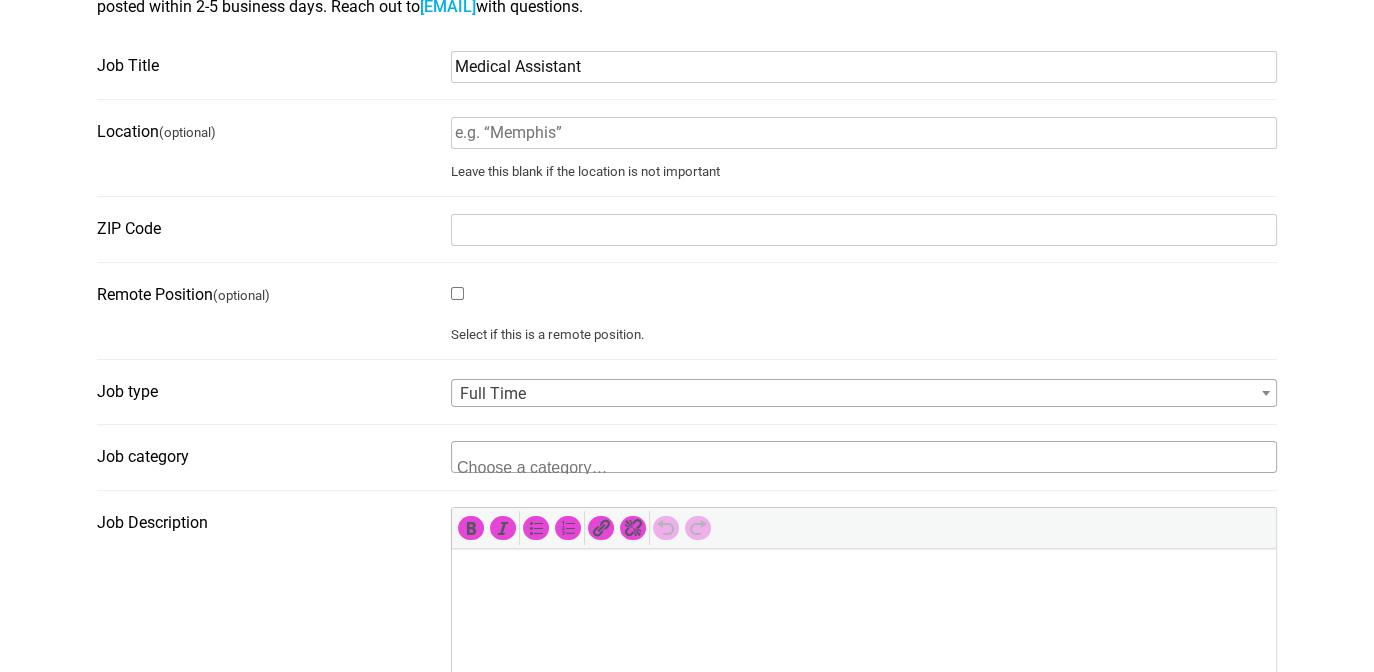 type on "Medical Assistant" 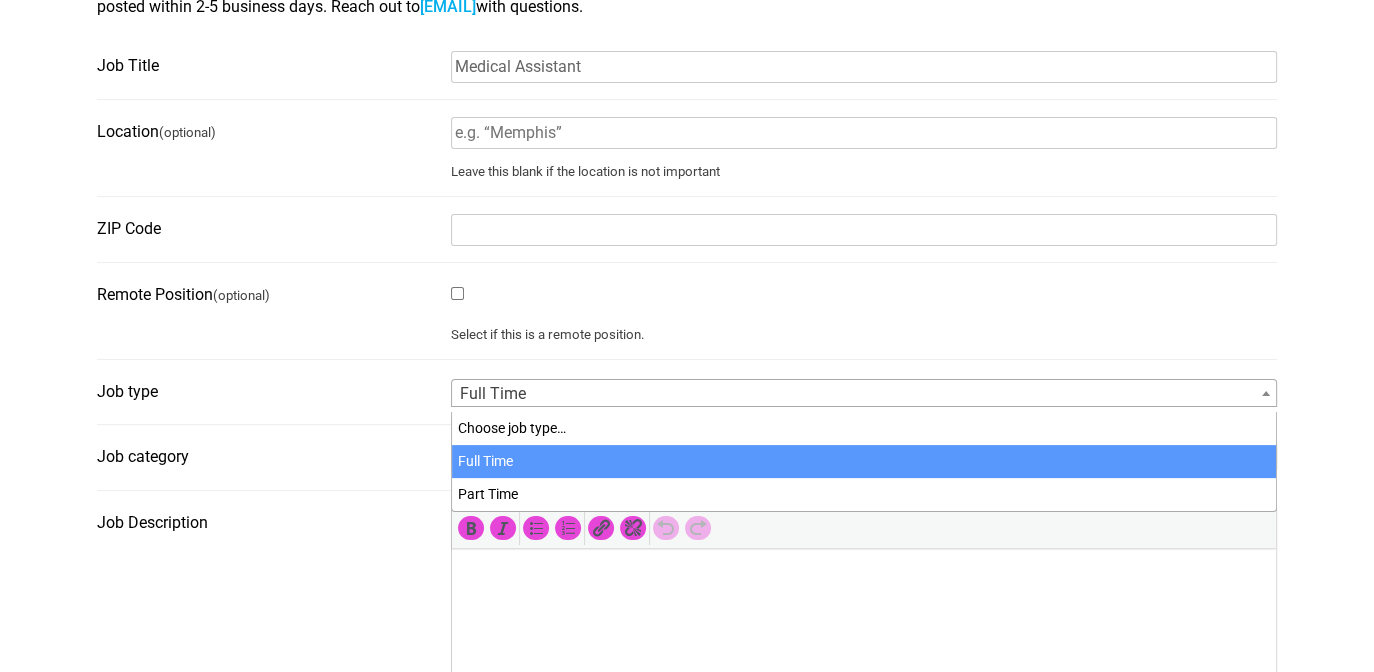 click on "Full Time" at bounding box center [864, 394] 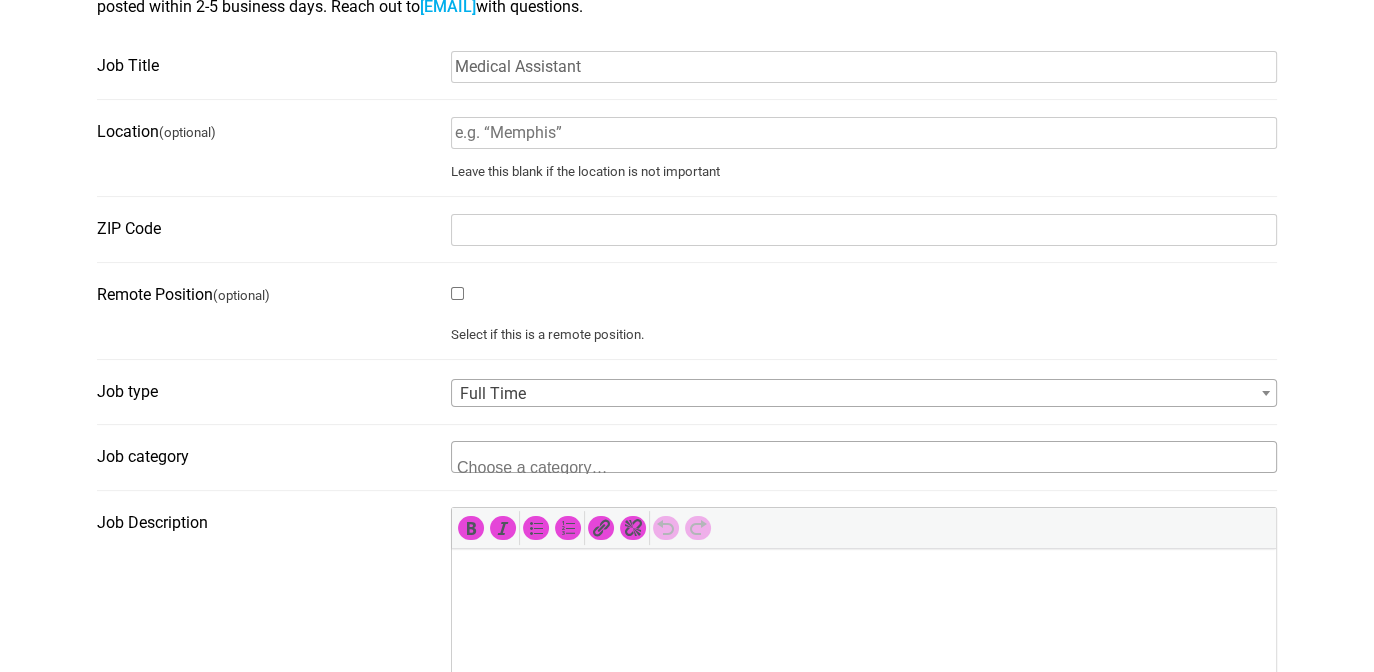 click at bounding box center [554, 465] 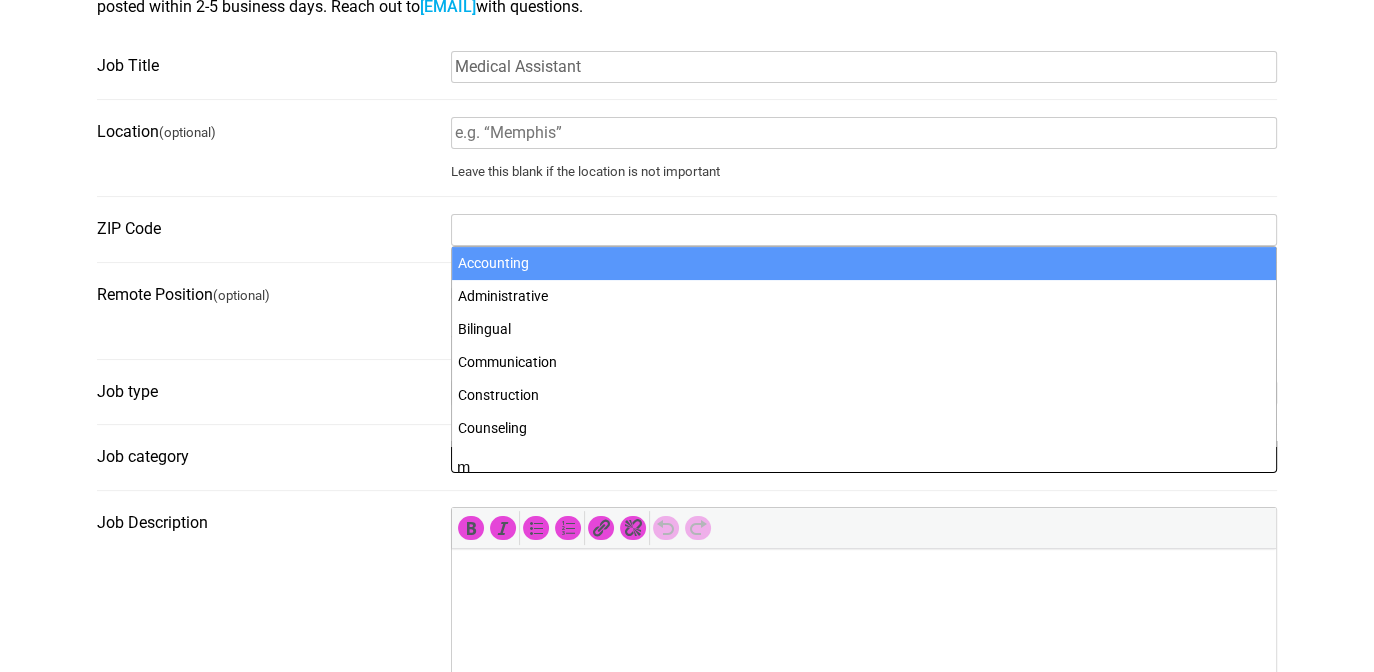 scroll, scrollTop: 2, scrollLeft: 0, axis: vertical 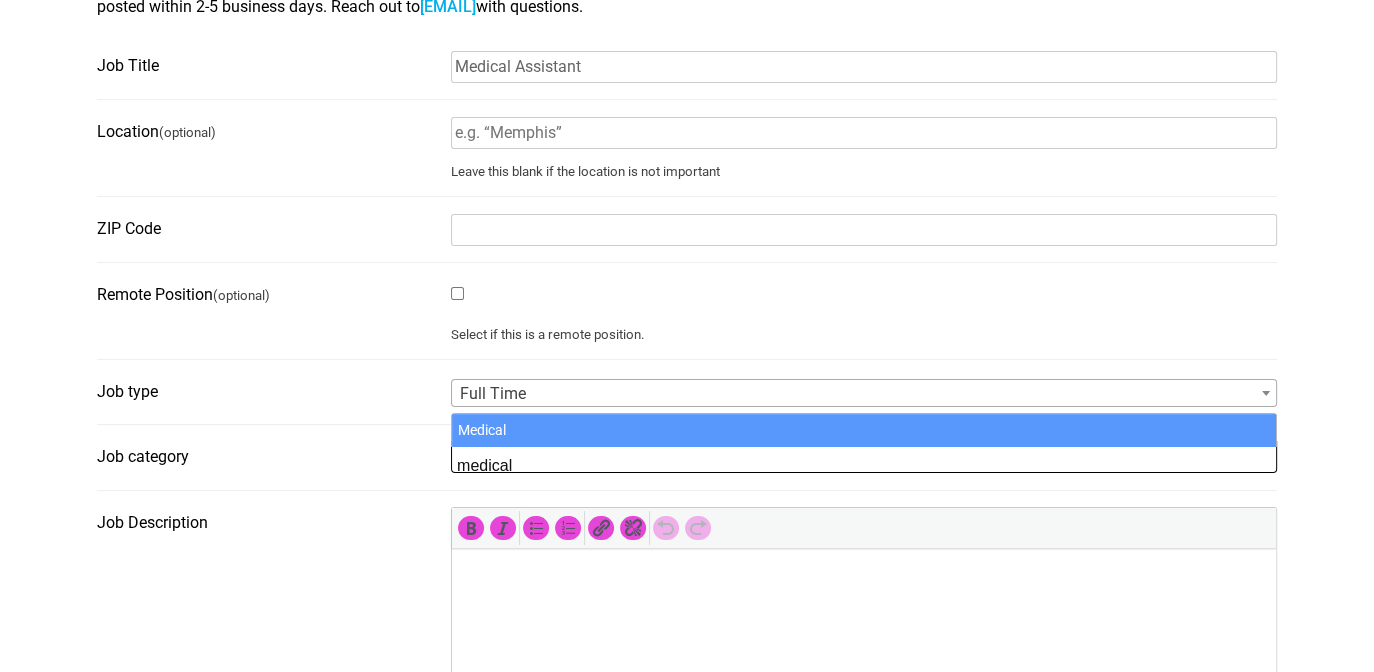 type on "medical" 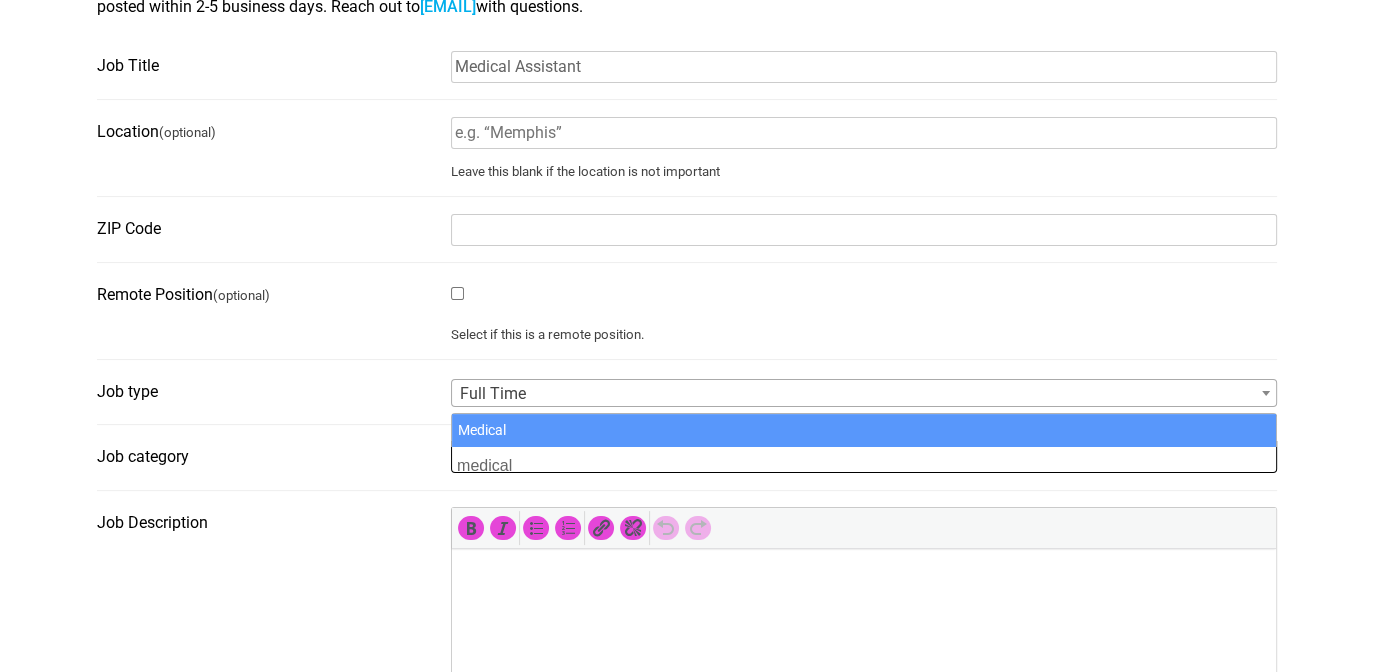 click on "Medical" at bounding box center [864, 430] 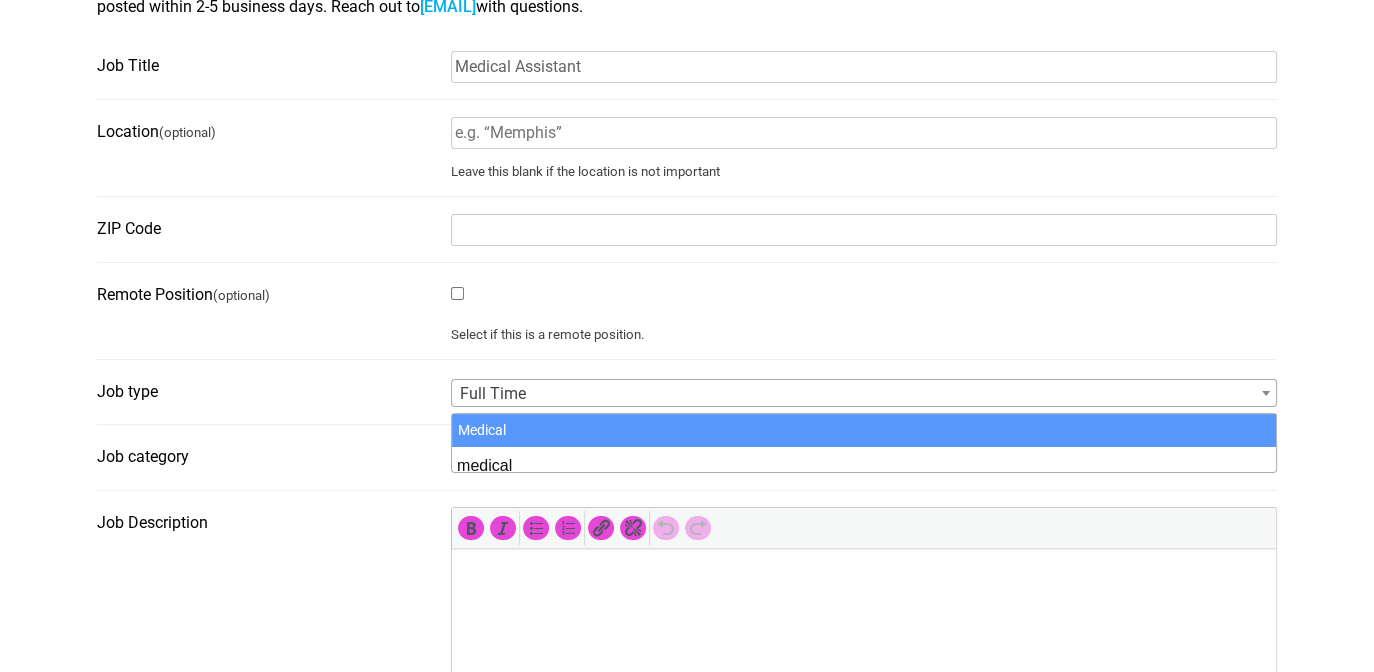 select on "112" 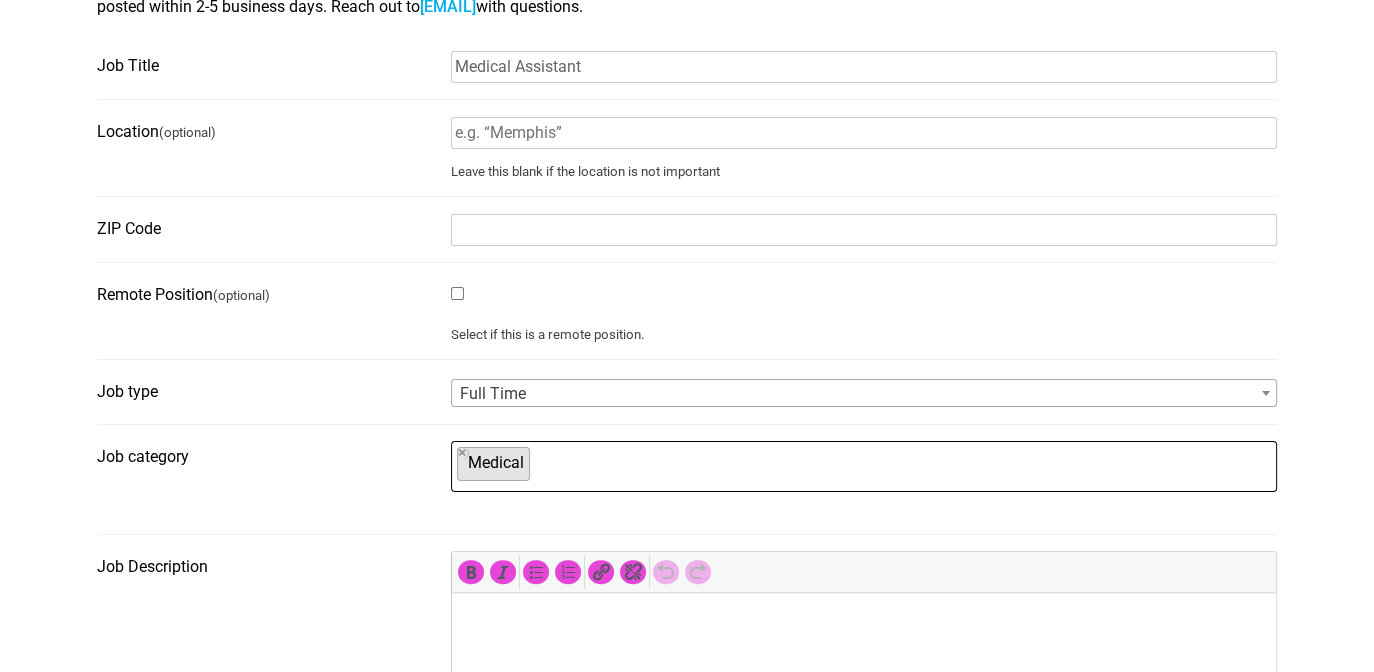 scroll, scrollTop: 2, scrollLeft: 0, axis: vertical 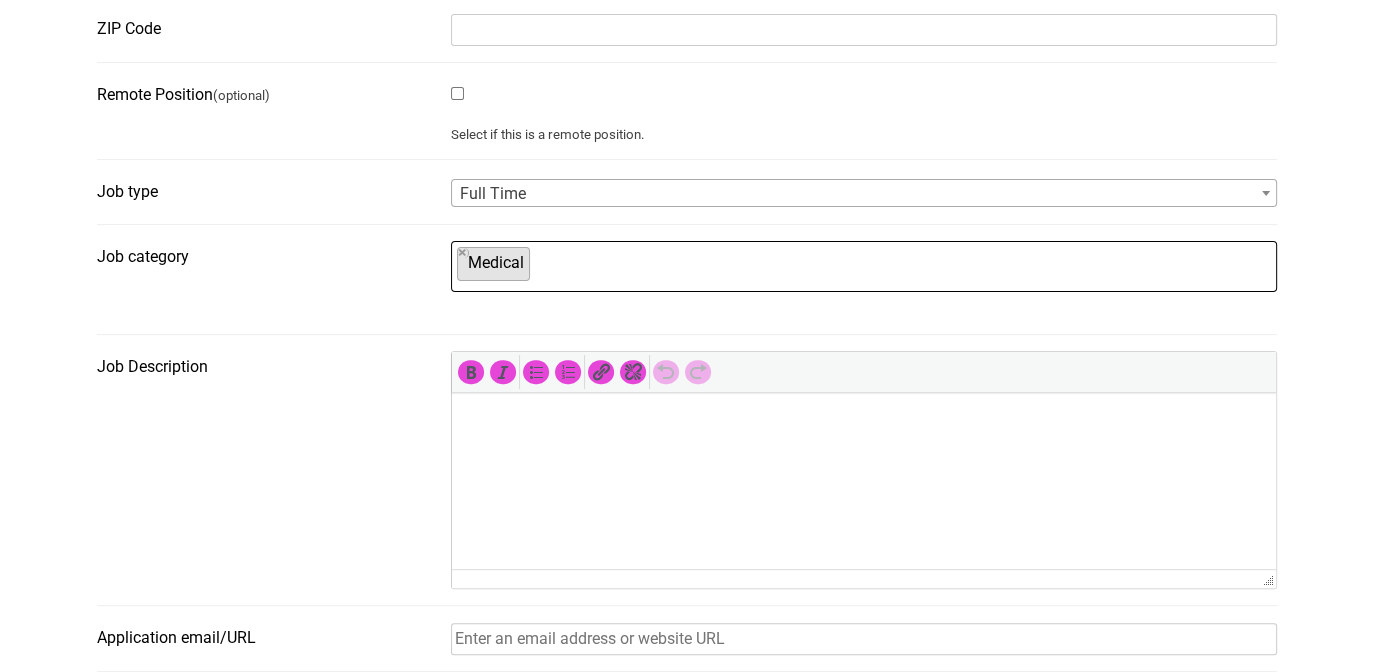 drag, startPoint x: 561, startPoint y: 460, endPoint x: 629, endPoint y: 416, distance: 80.99383 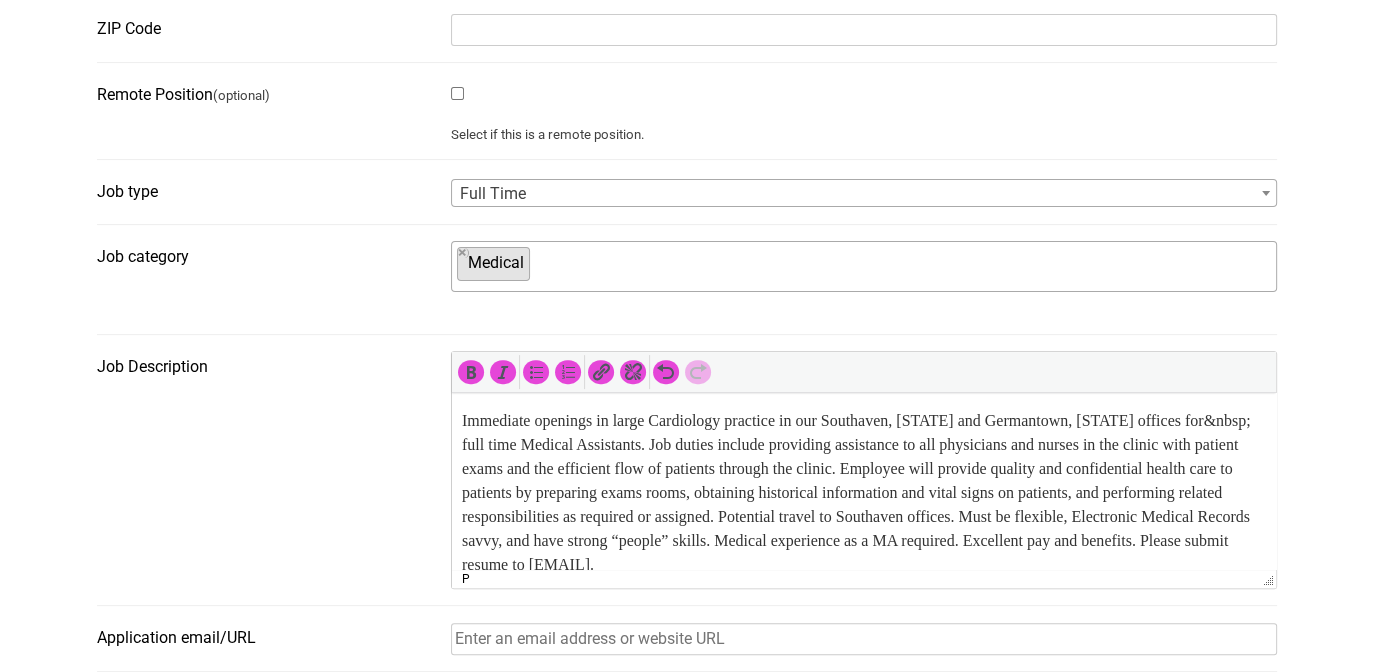 scroll, scrollTop: 11, scrollLeft: 0, axis: vertical 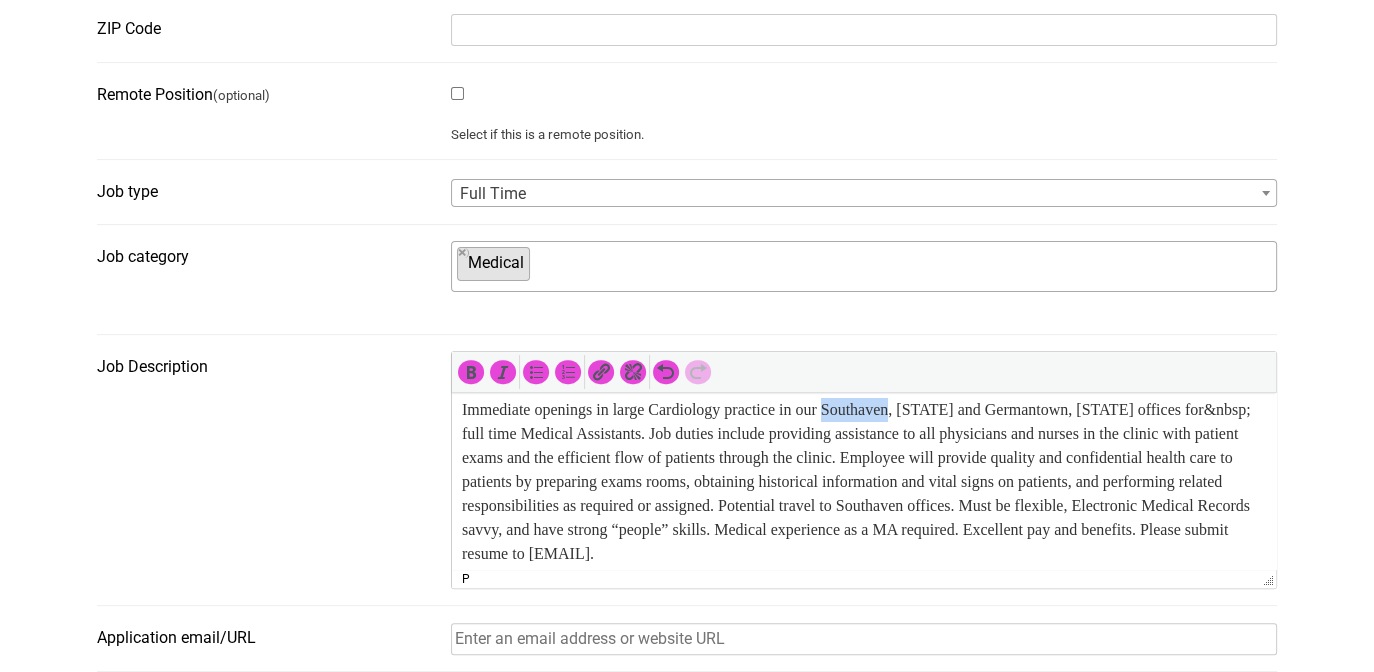 drag, startPoint x: 914, startPoint y: 410, endPoint x: 857, endPoint y: 410, distance: 57 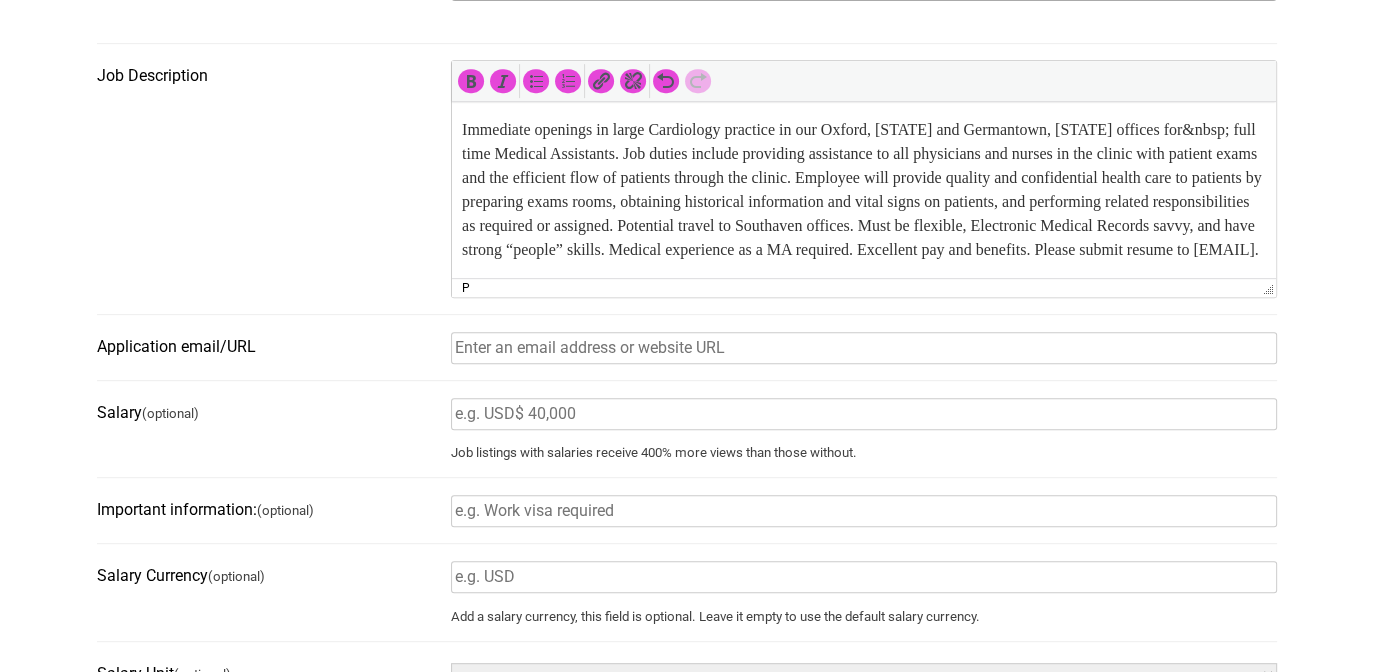 scroll, scrollTop: 900, scrollLeft: 0, axis: vertical 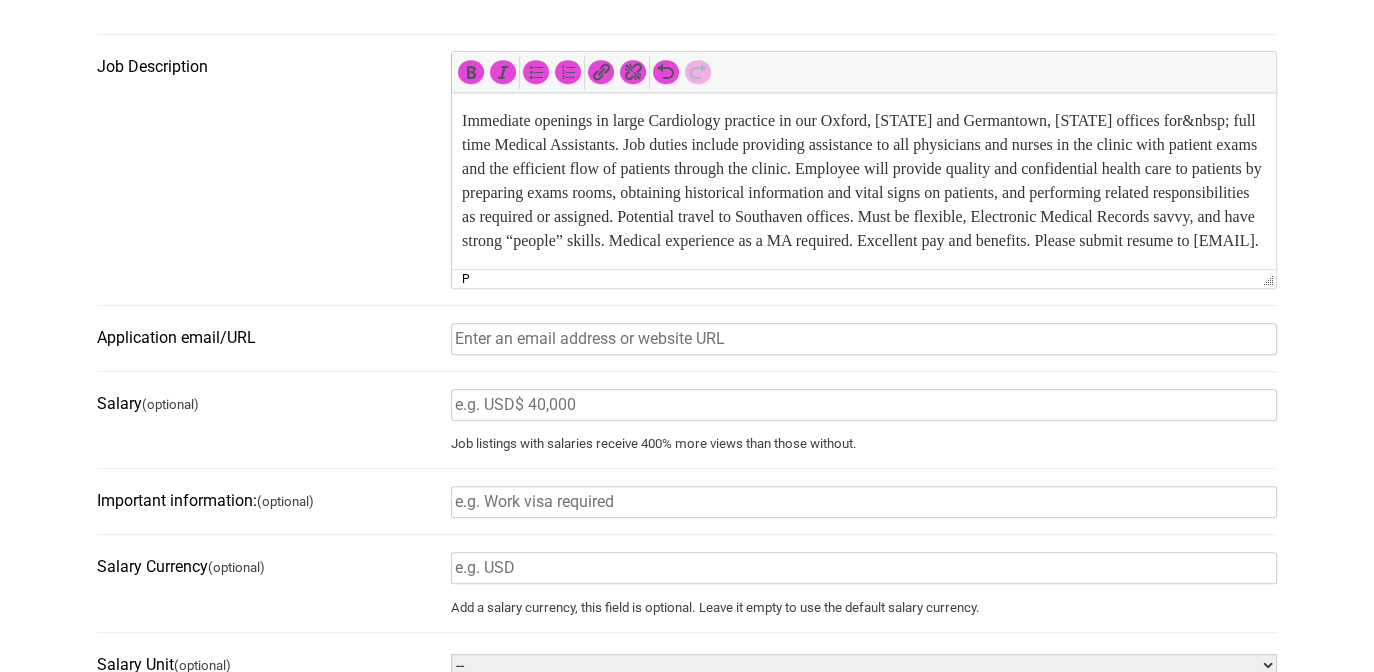 click on "Application email/URL" at bounding box center (864, 339) 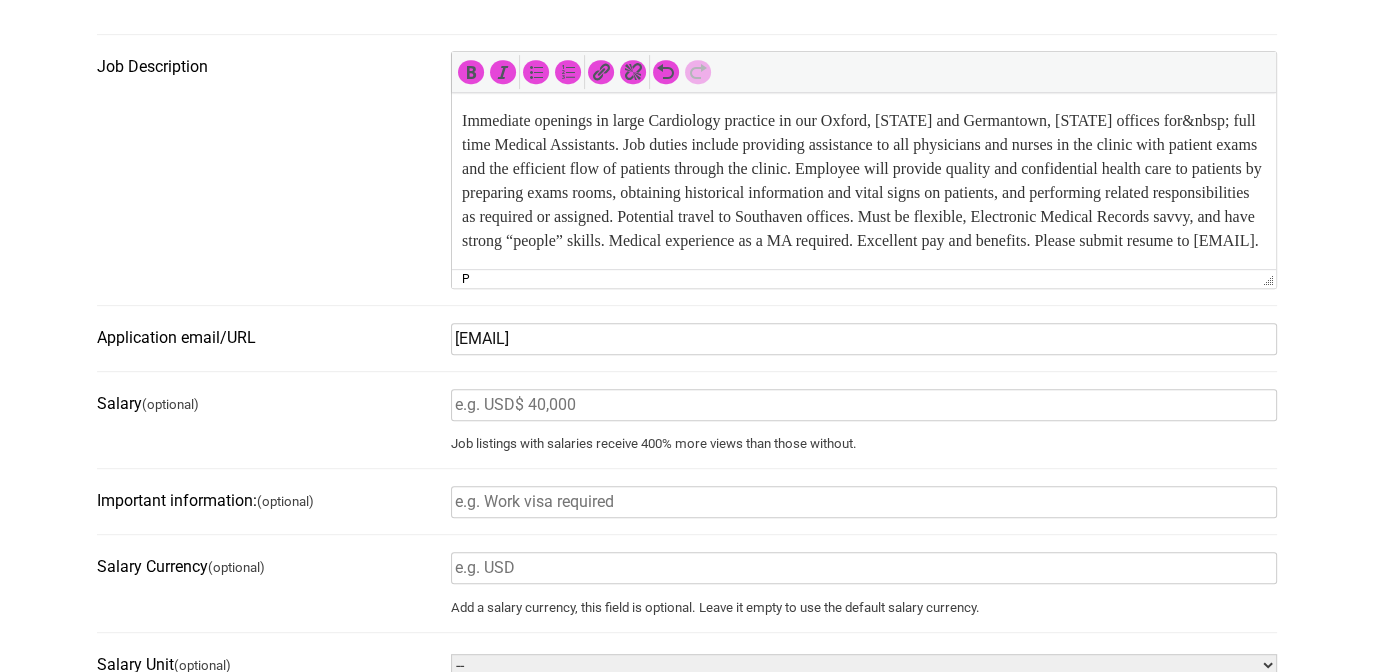 type on "Oxford, MS" 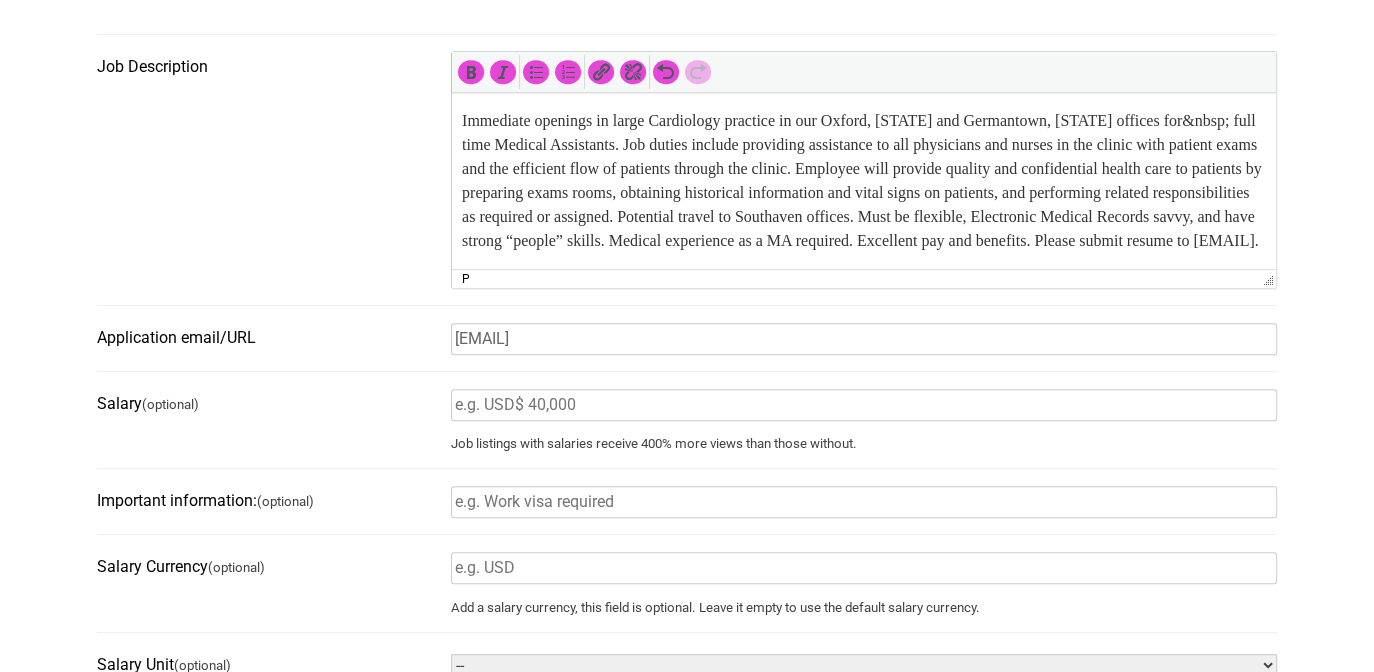 type on "38138" 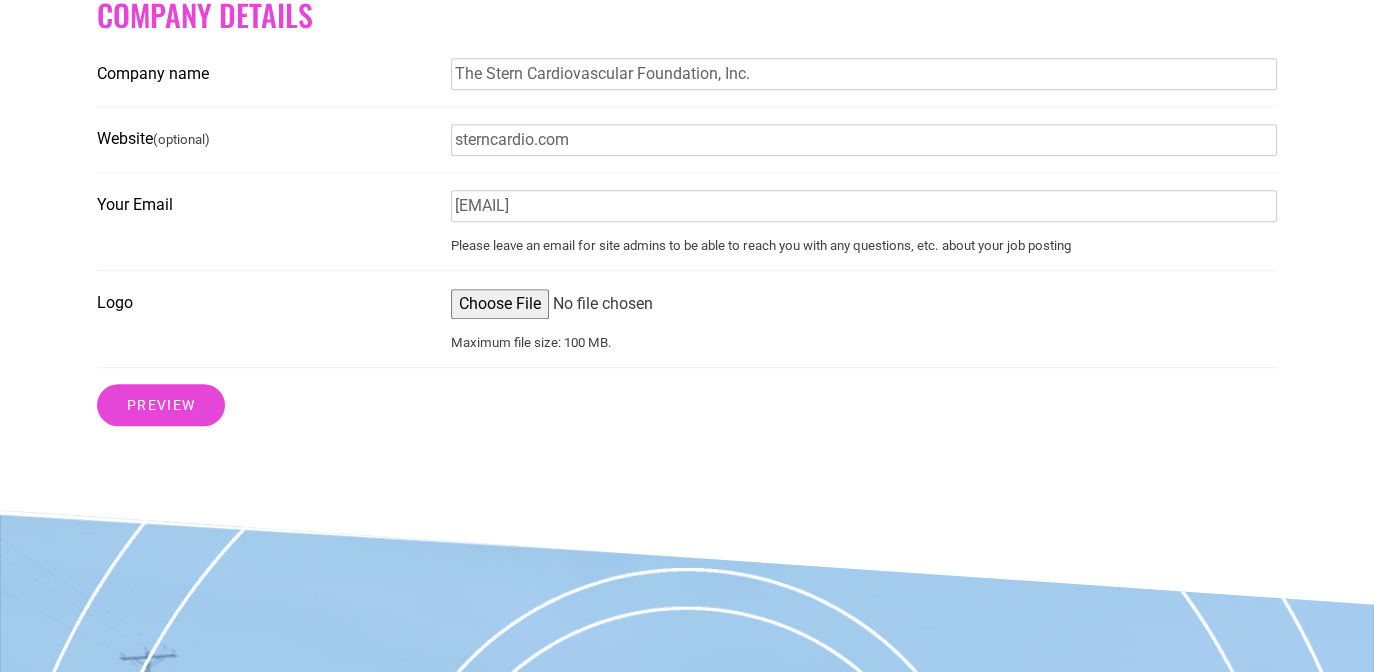 scroll, scrollTop: 1661, scrollLeft: 0, axis: vertical 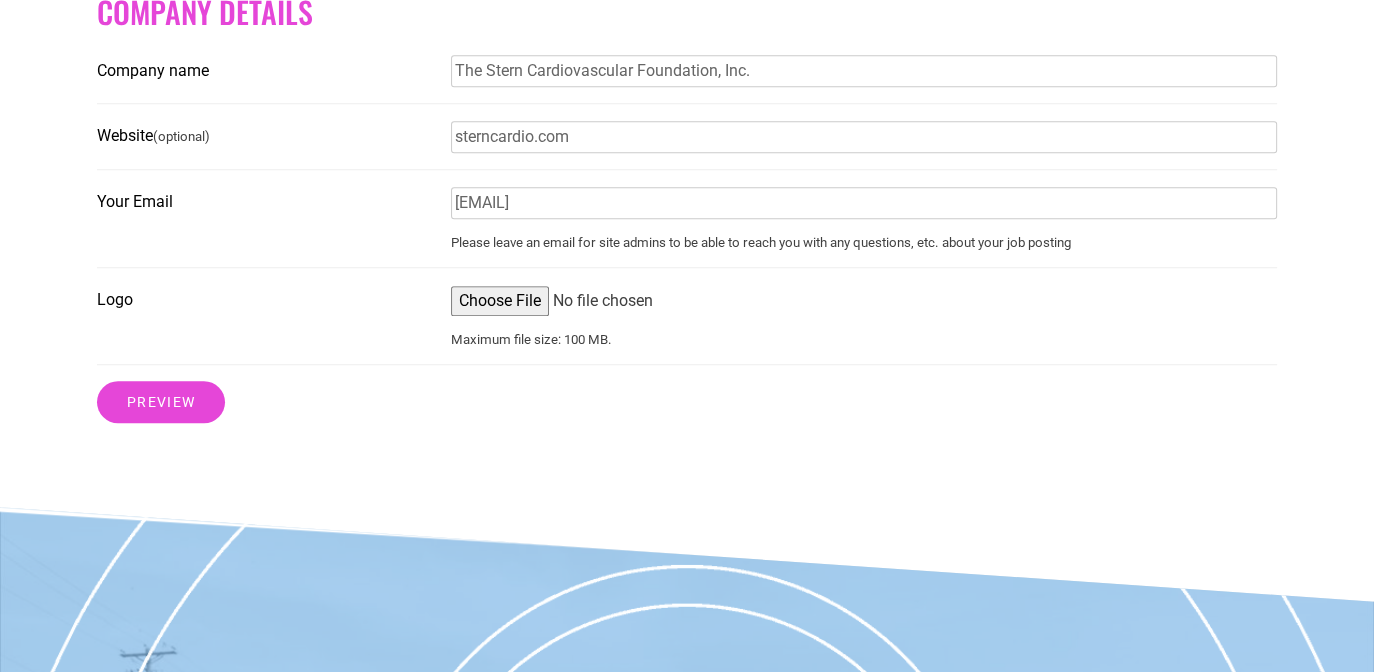 click on "Logo" at bounding box center [864, 301] 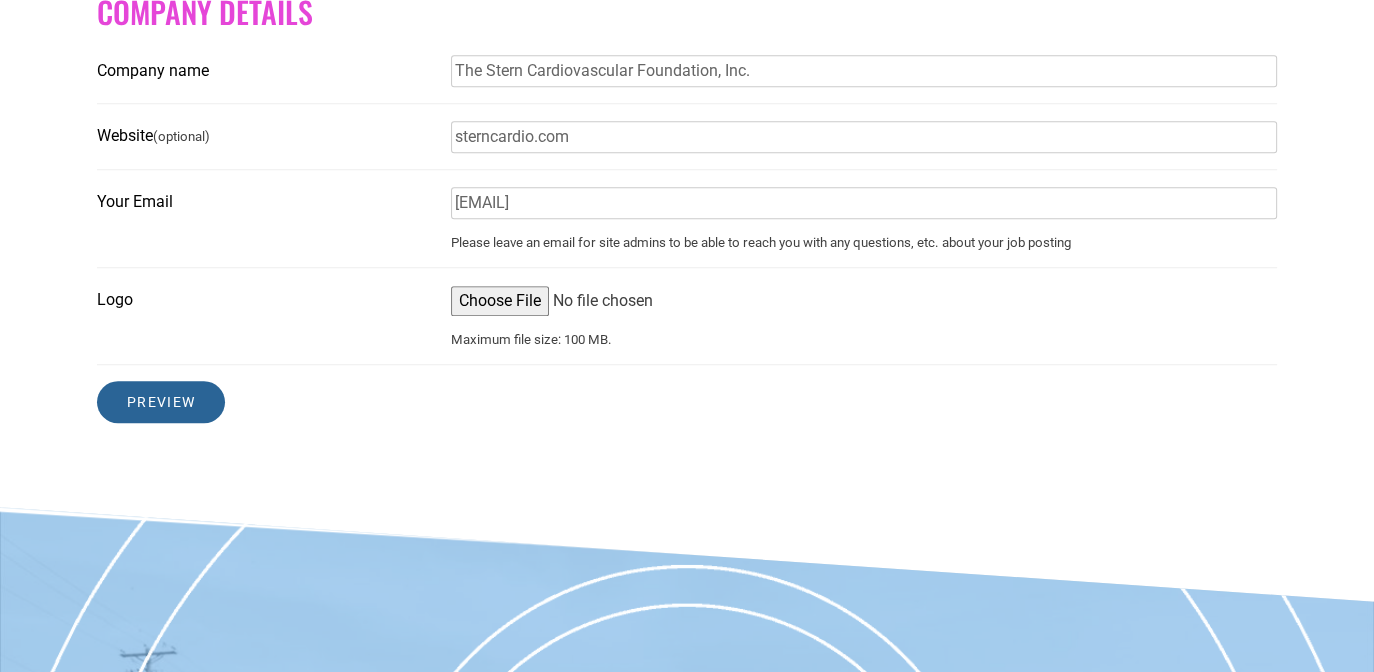 click on "Preview" at bounding box center (161, 402) 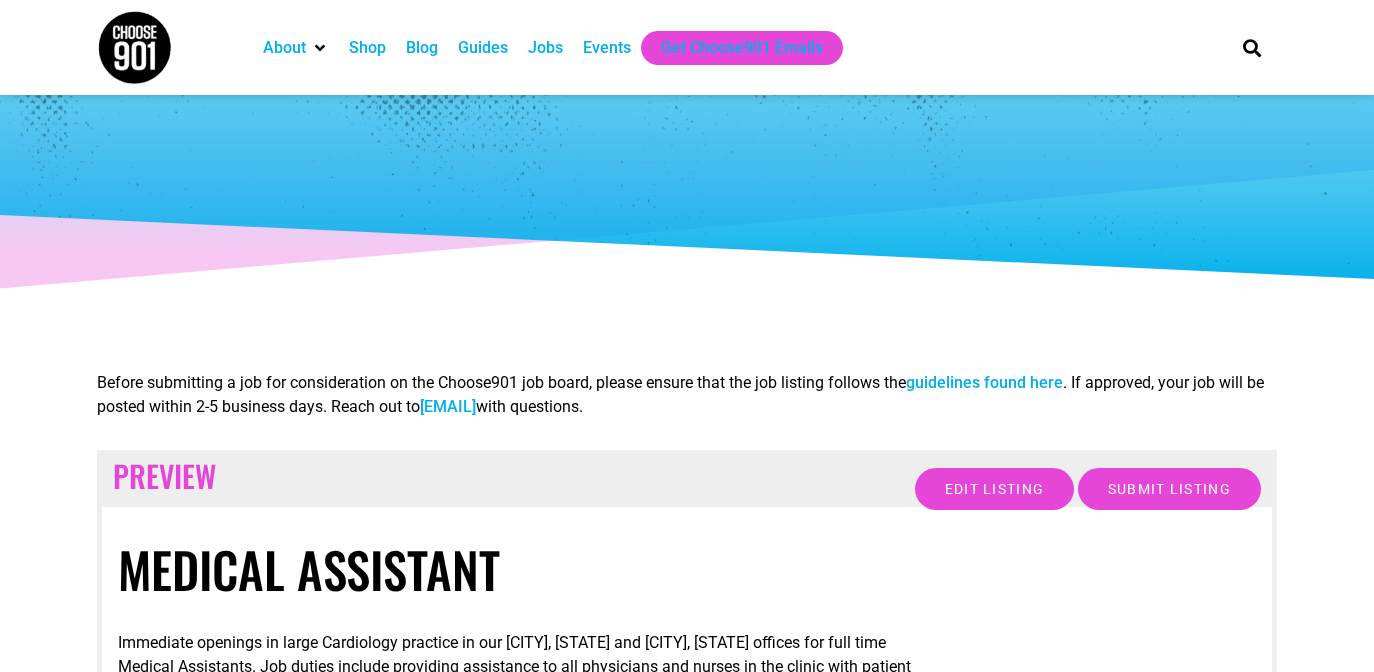 scroll, scrollTop: 0, scrollLeft: 0, axis: both 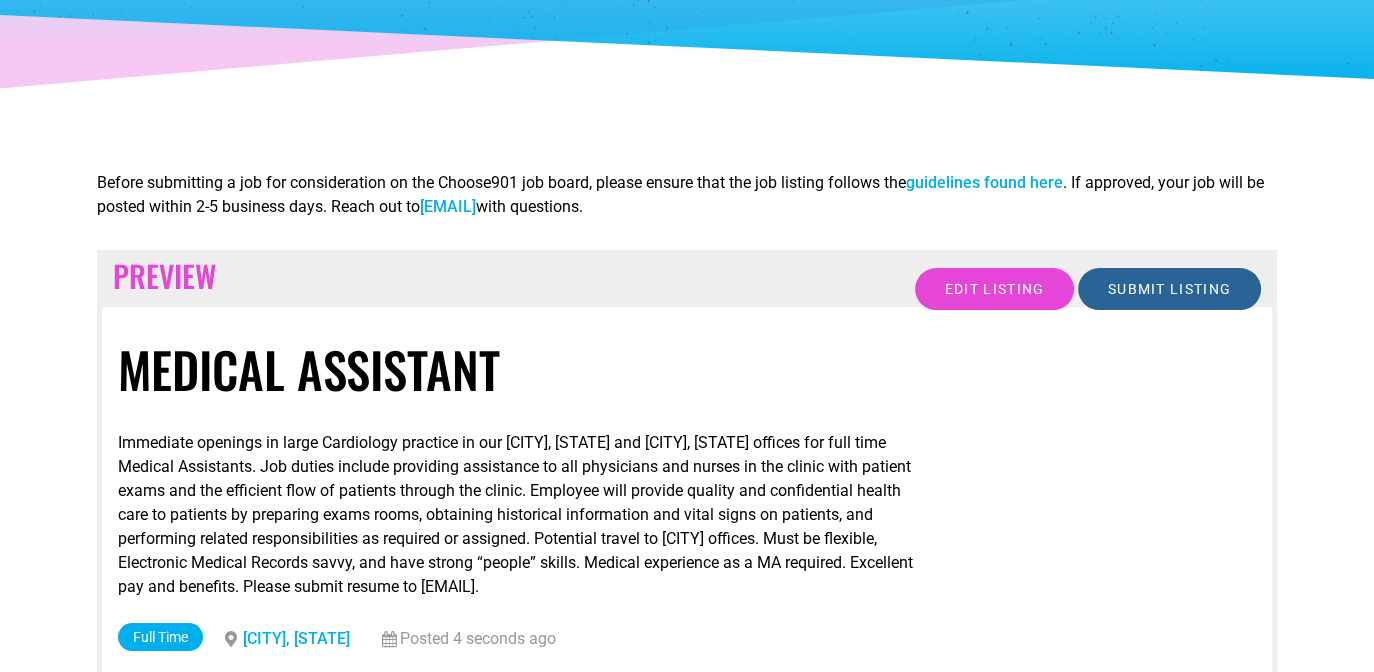 click on "Submit Listing" at bounding box center (1169, 289) 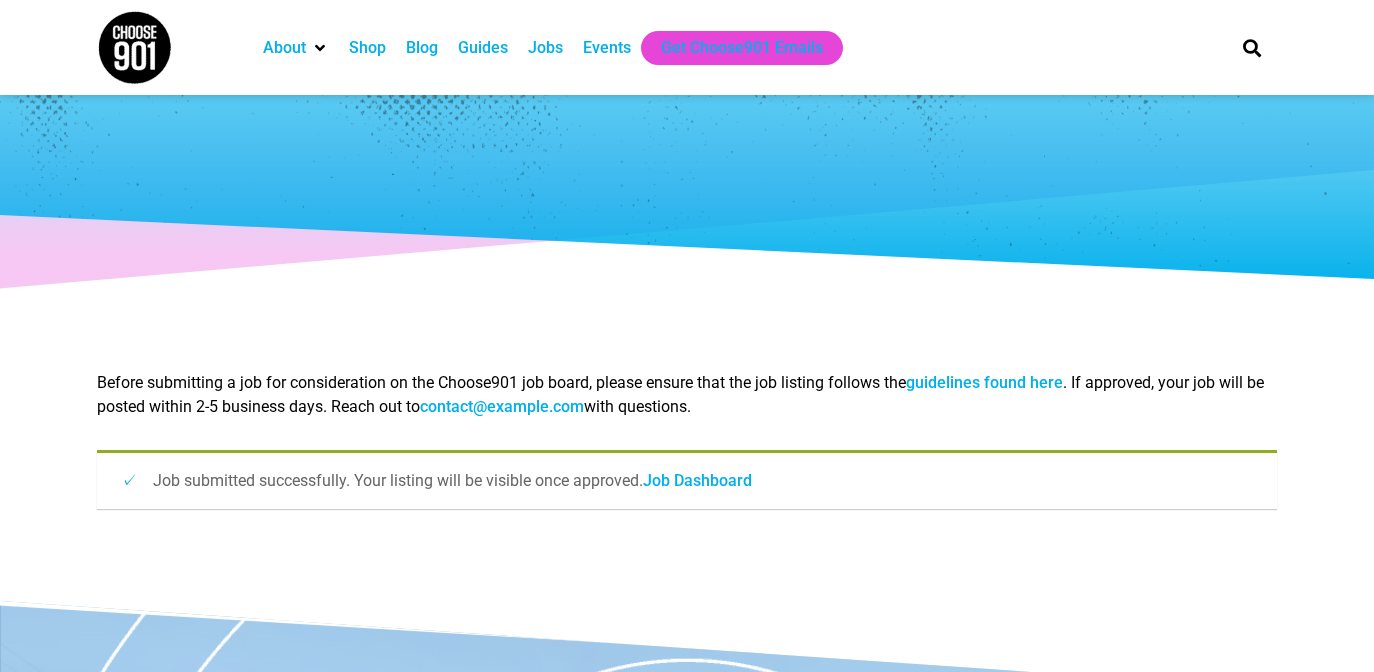 scroll, scrollTop: 0, scrollLeft: 0, axis: both 